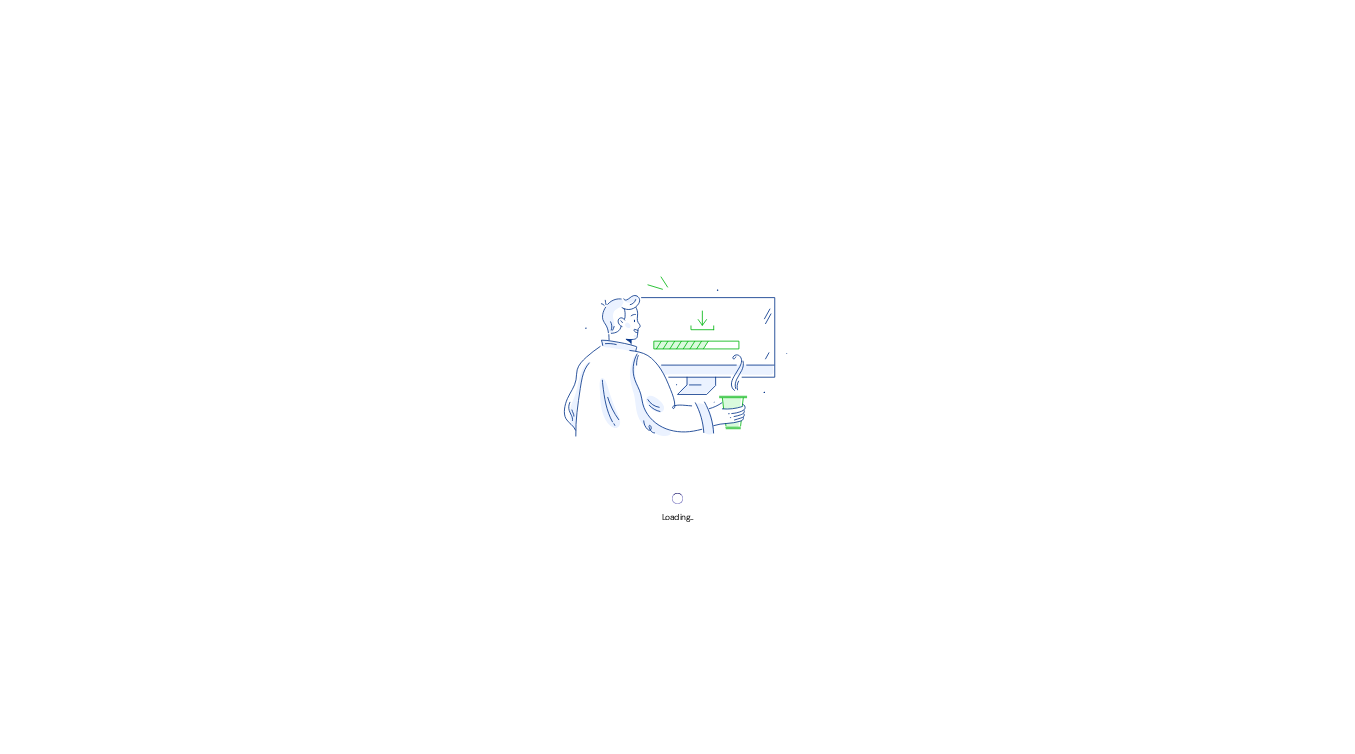 scroll, scrollTop: 0, scrollLeft: 0, axis: both 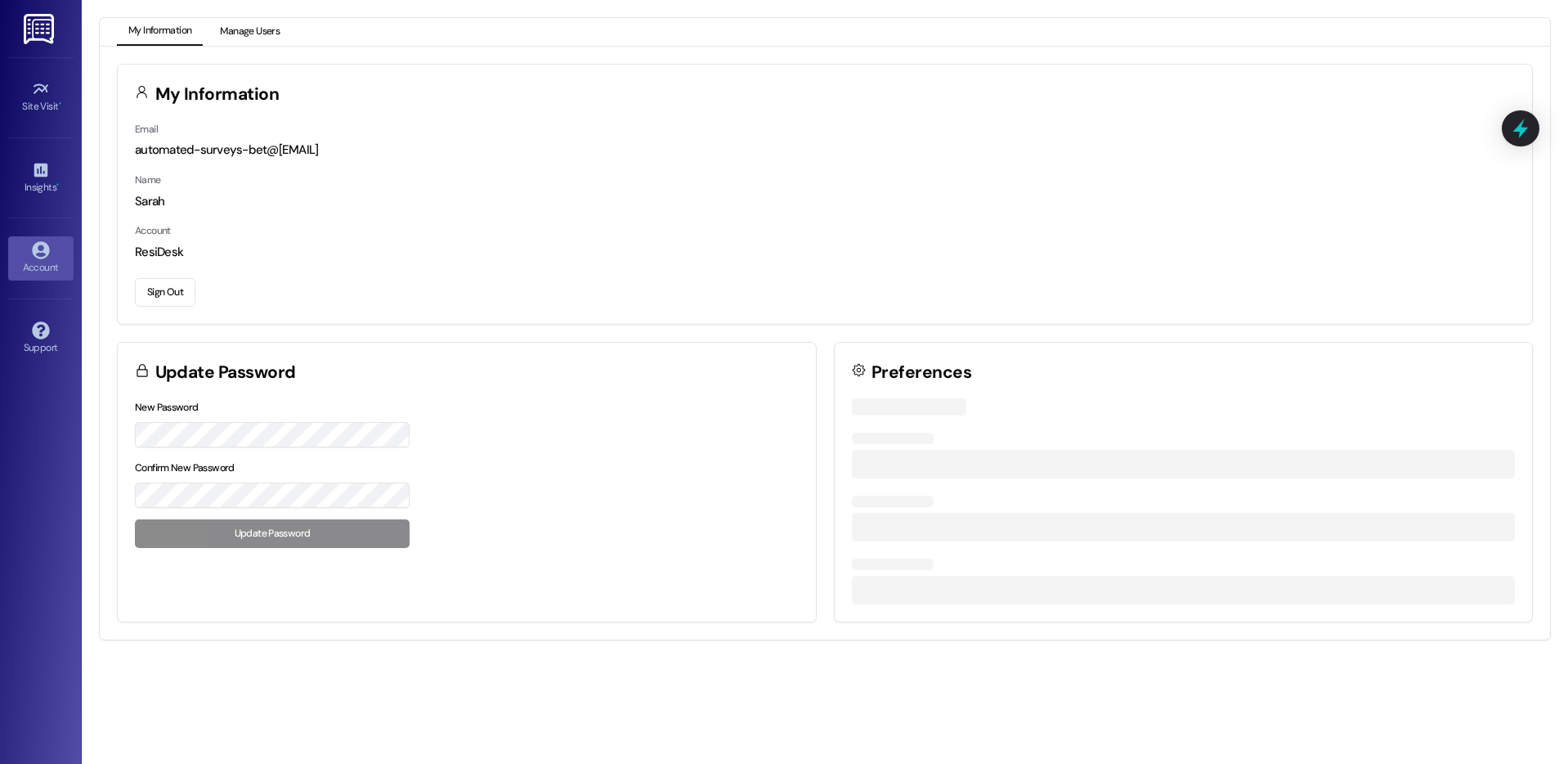 click on "Manage Users" at bounding box center [249, 32] 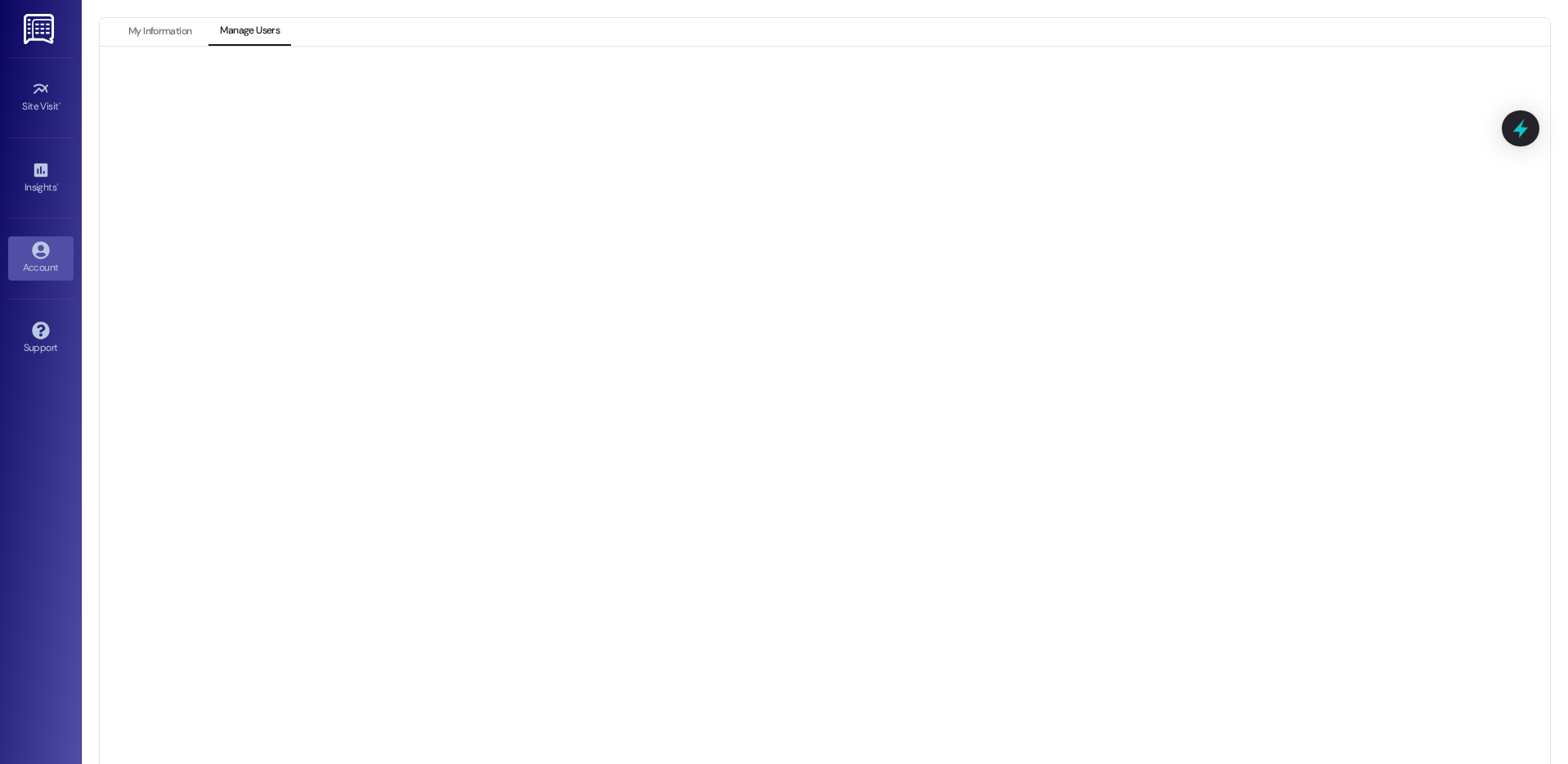 drag, startPoint x: 43, startPoint y: 260, endPoint x: 54, endPoint y: 208, distance: 53.15073 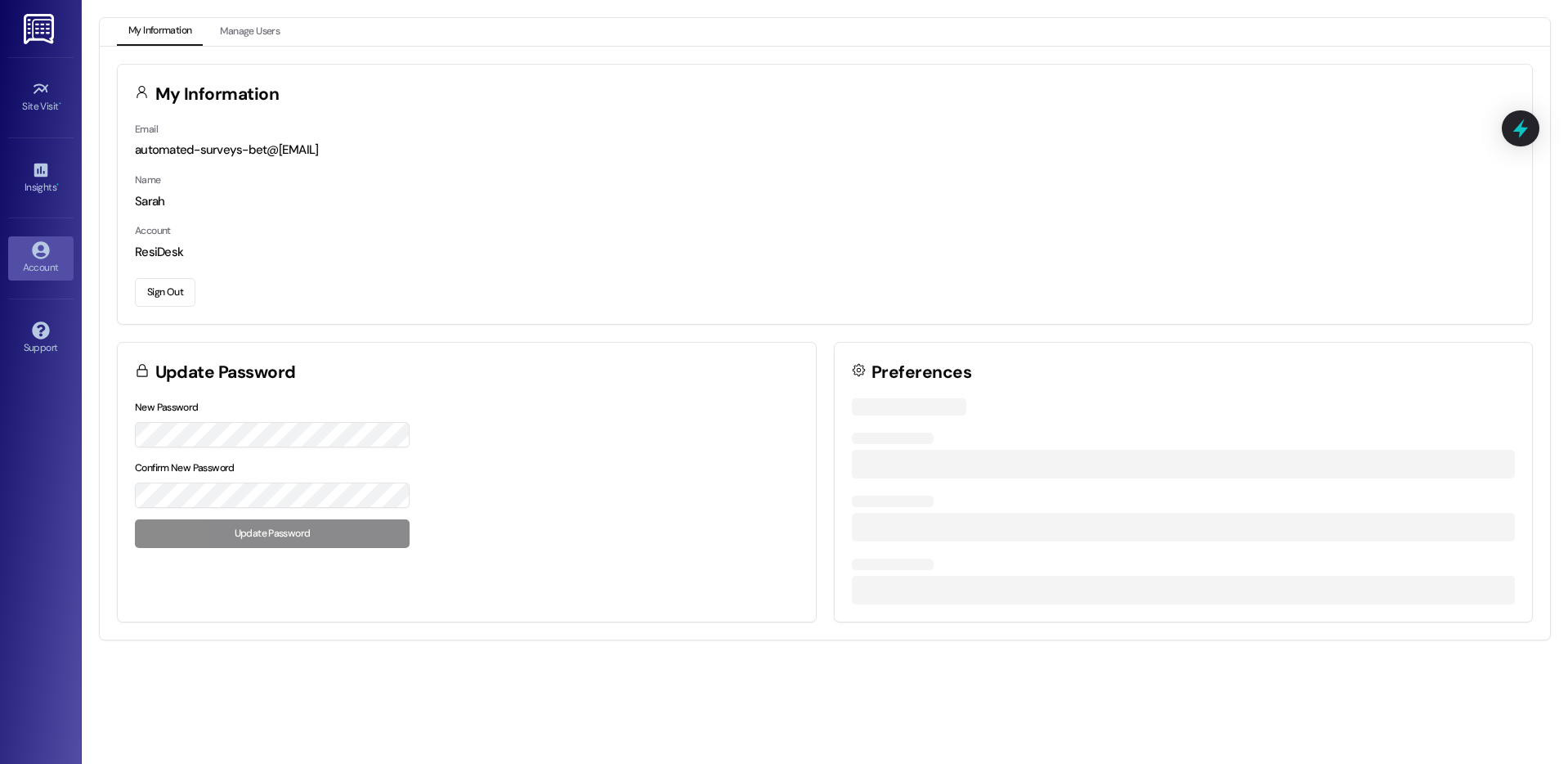 click on "My Information" at bounding box center [159, 32] 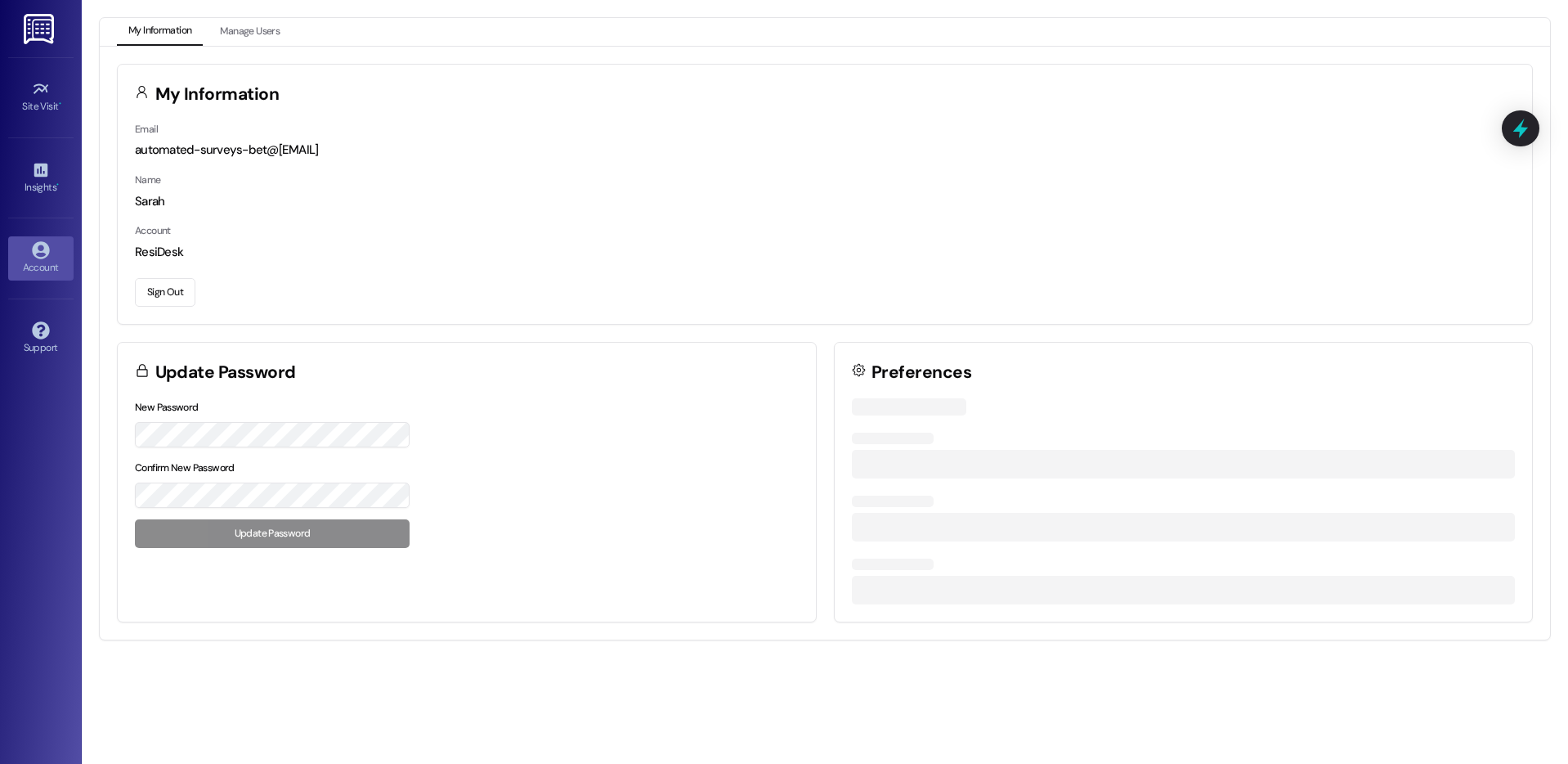 click on "Sign Out" at bounding box center (165, 292) 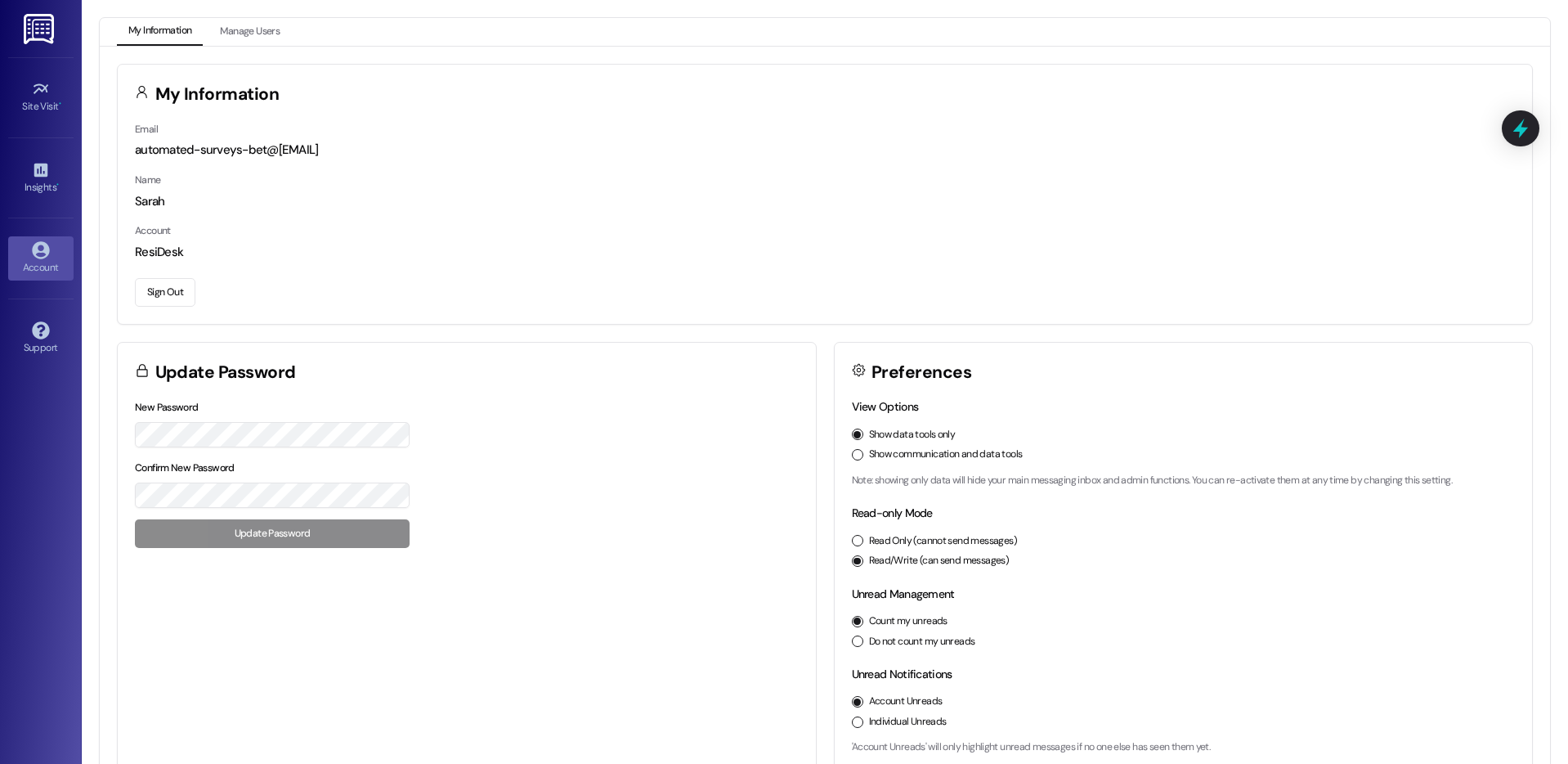click on "Sign Out" at bounding box center (165, 292) 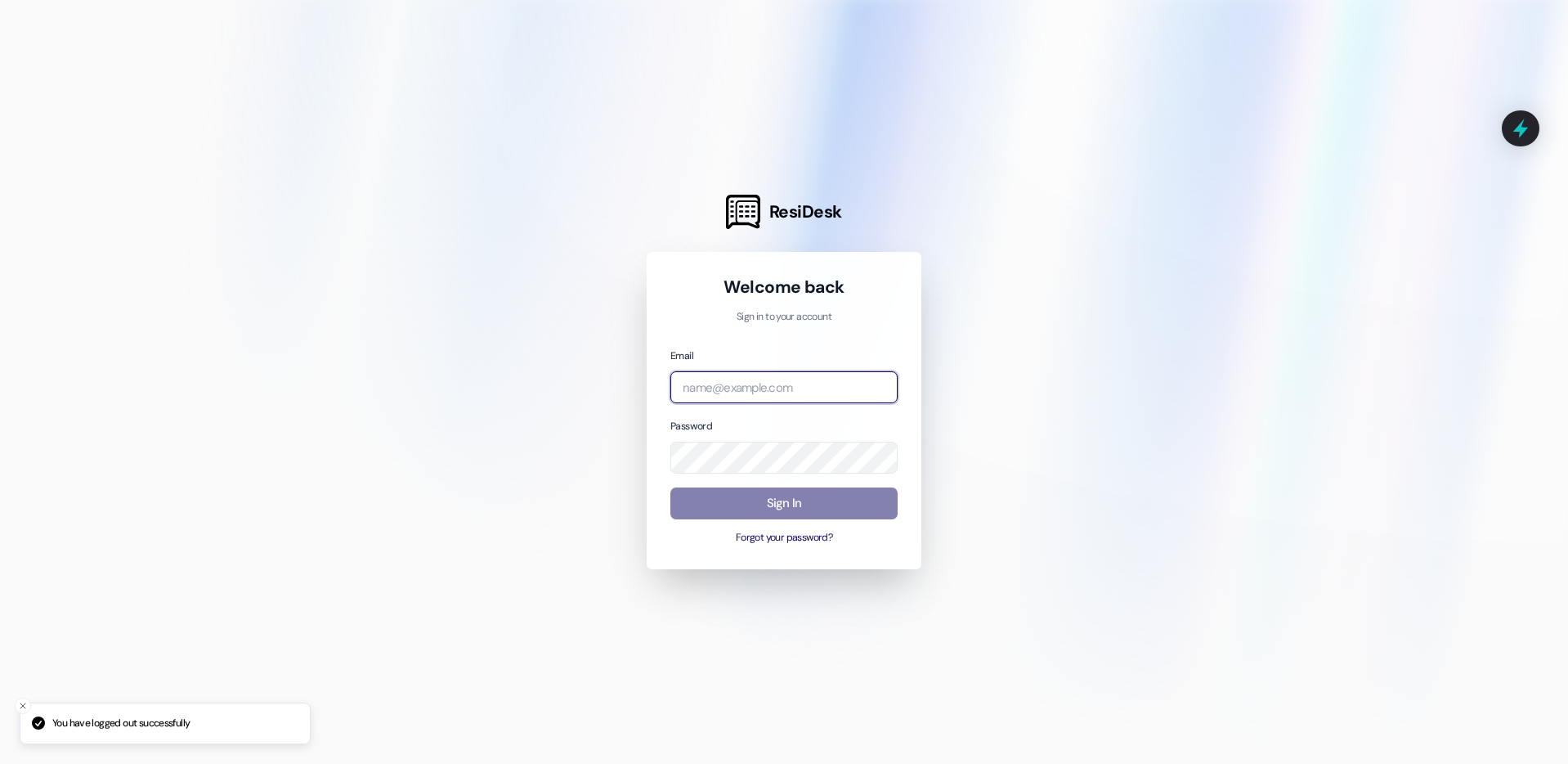 click at bounding box center (784, 387) 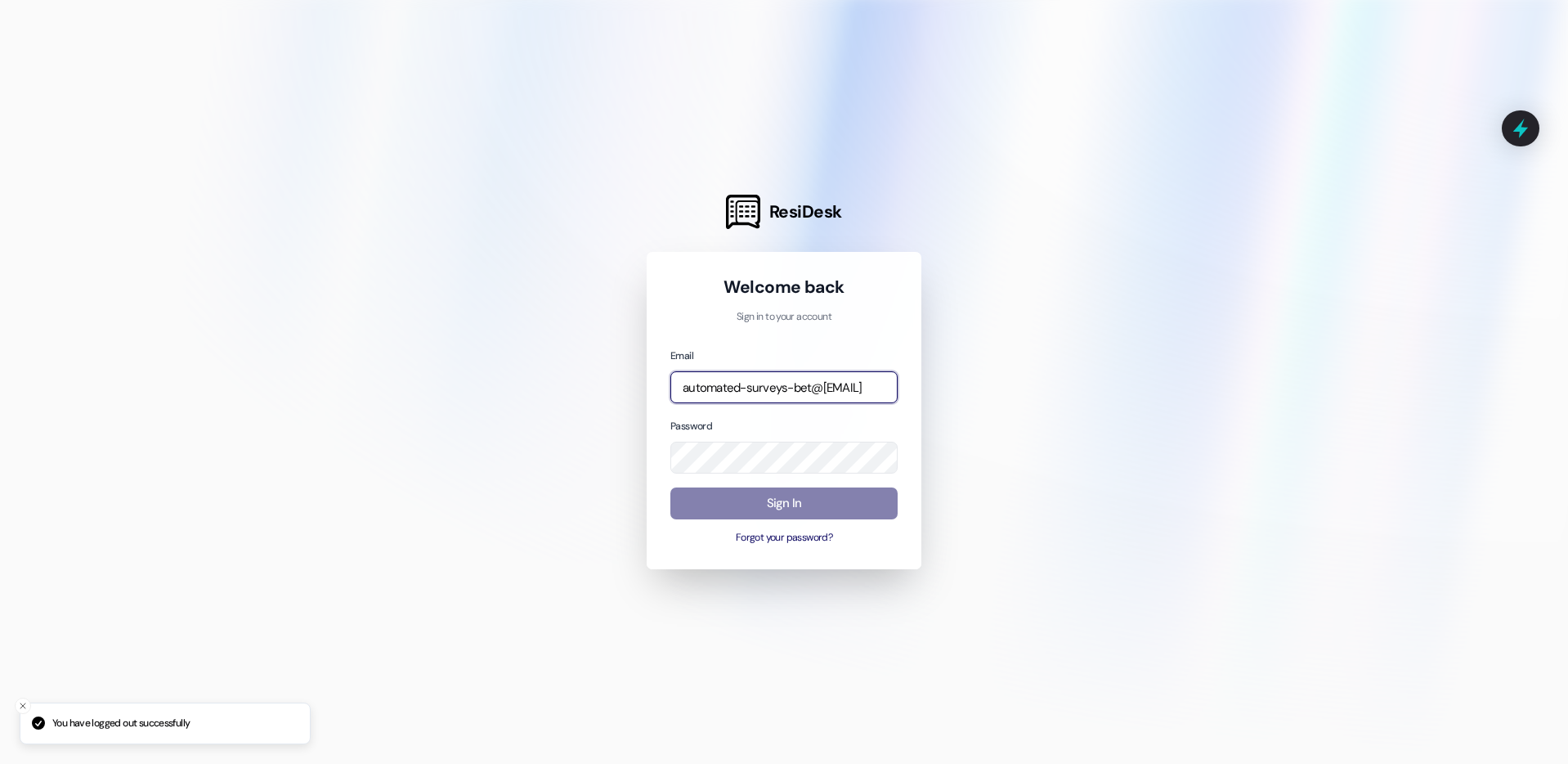 type on "[EMAIL]" 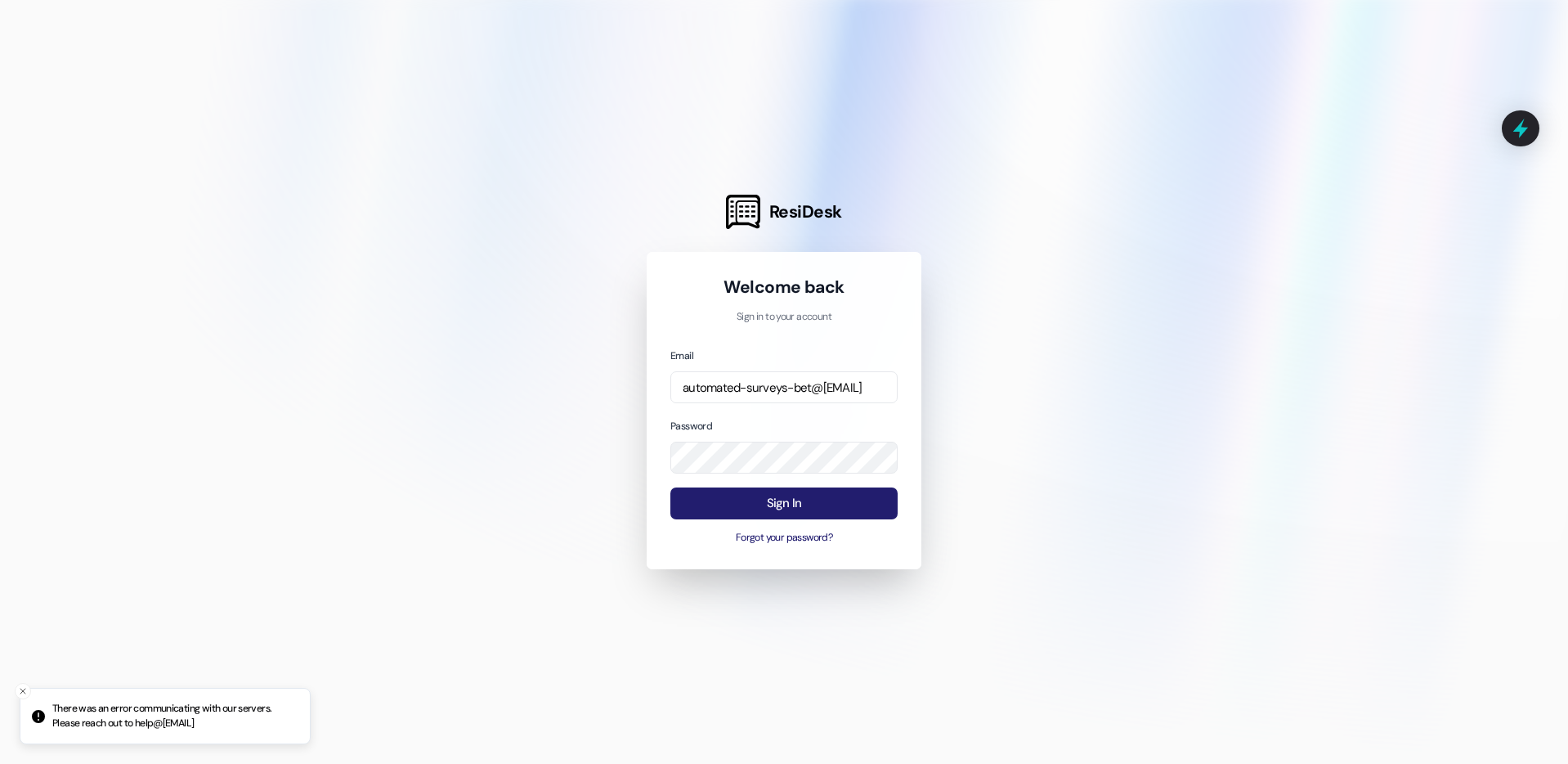 click on "Sign In" at bounding box center [784, 503] 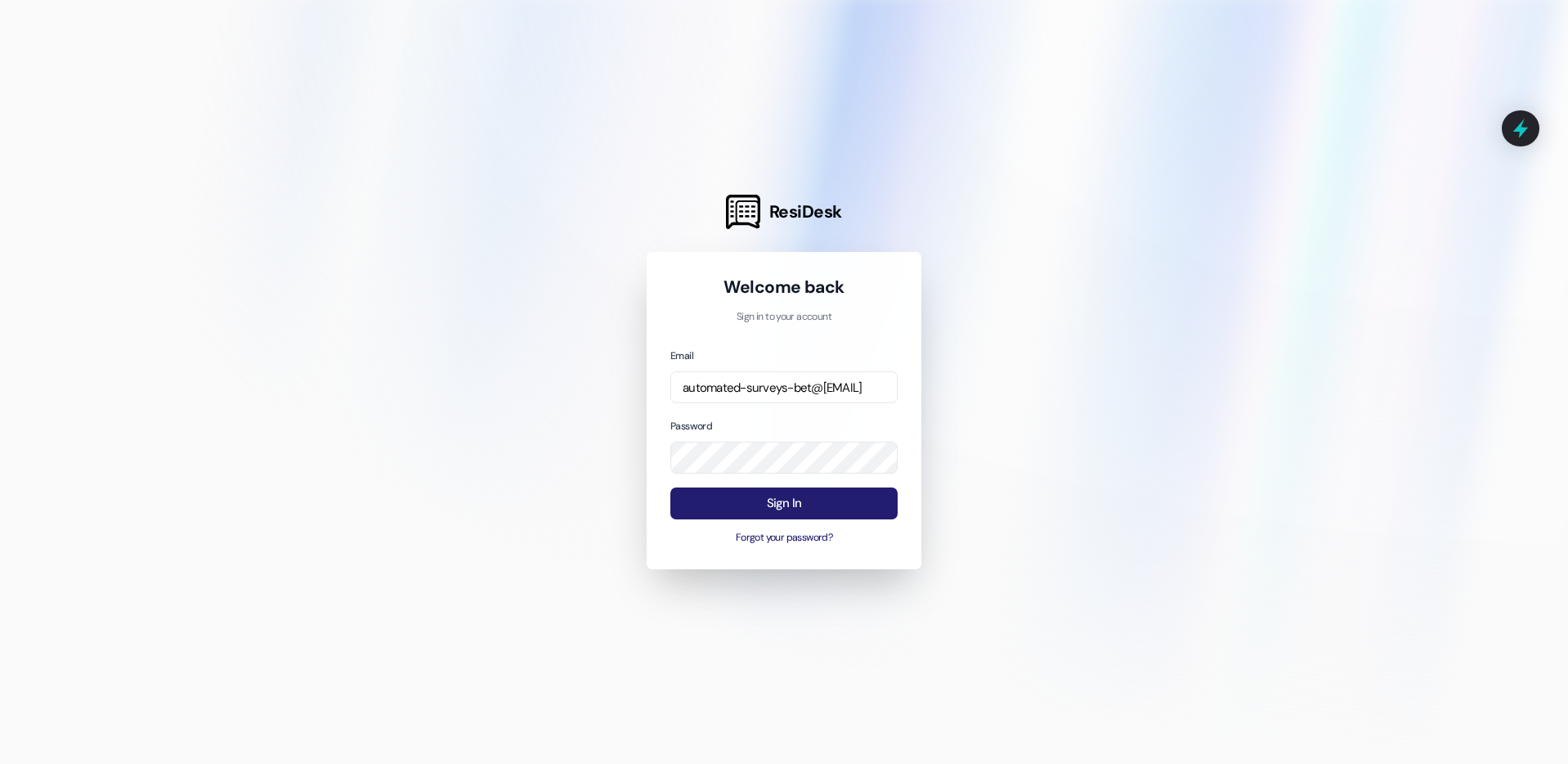 click on "Sign In" at bounding box center (784, 503) 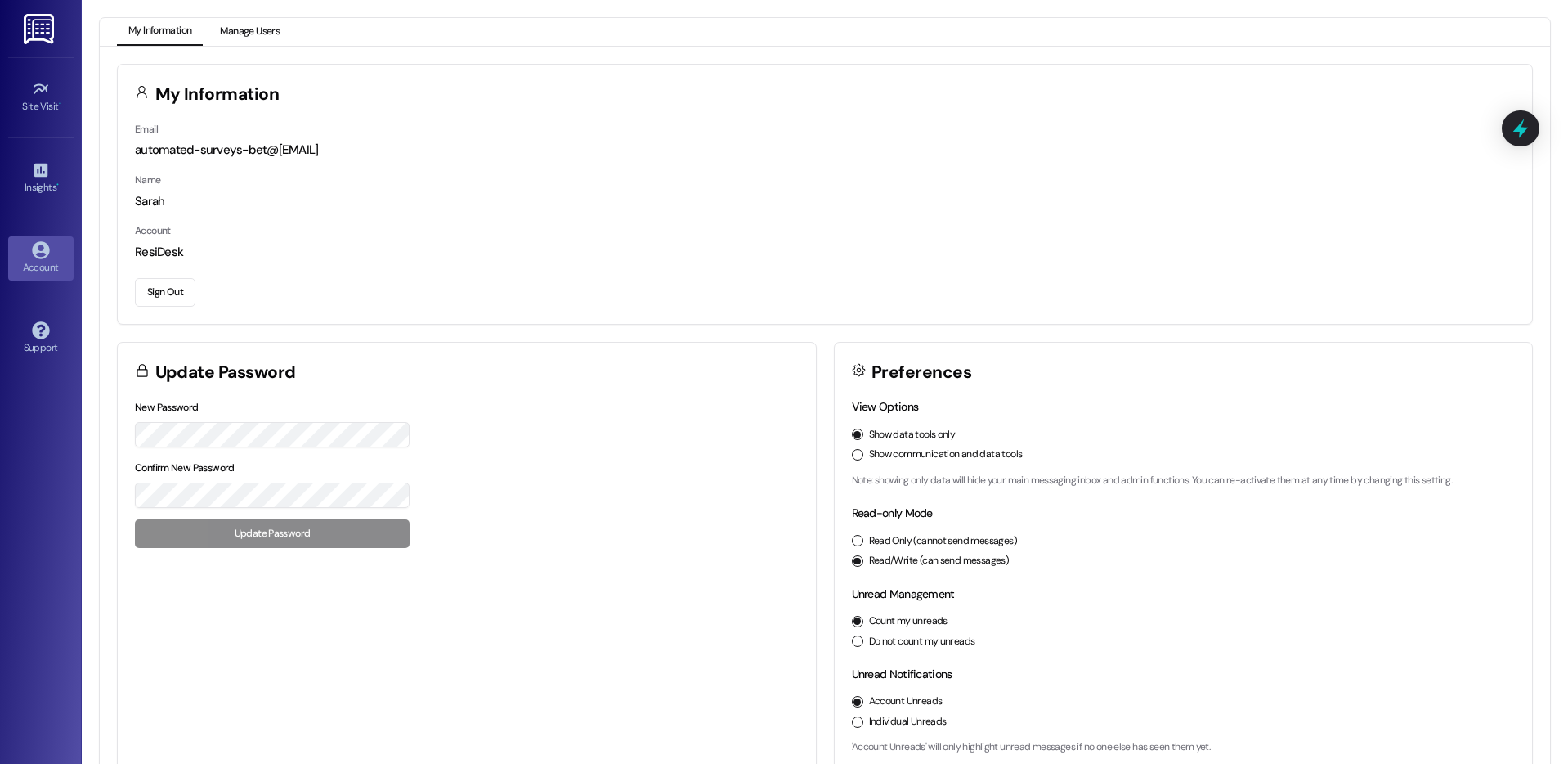 click on "Manage Users" at bounding box center [249, 32] 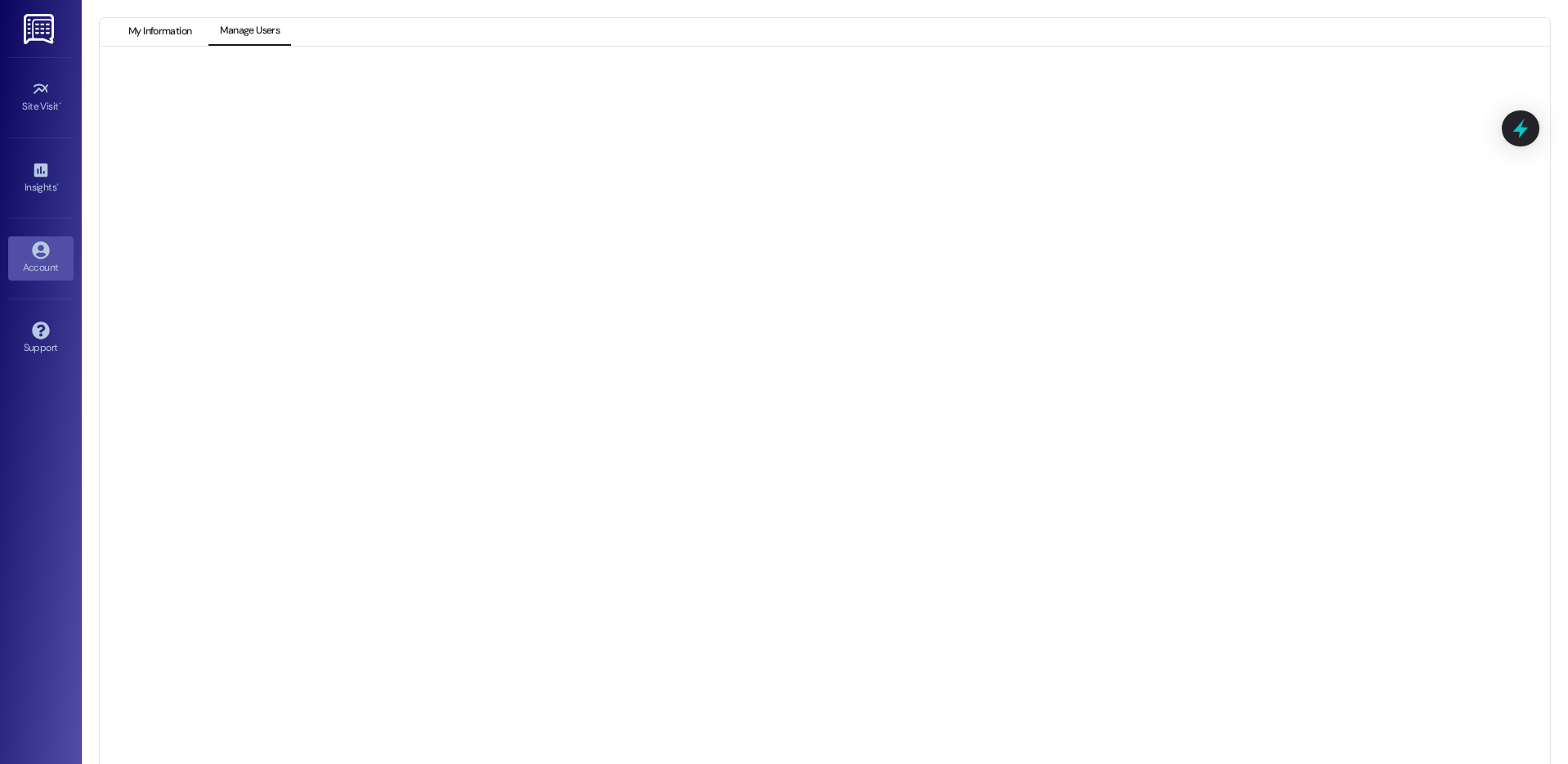 click on "My Information" at bounding box center (159, 32) 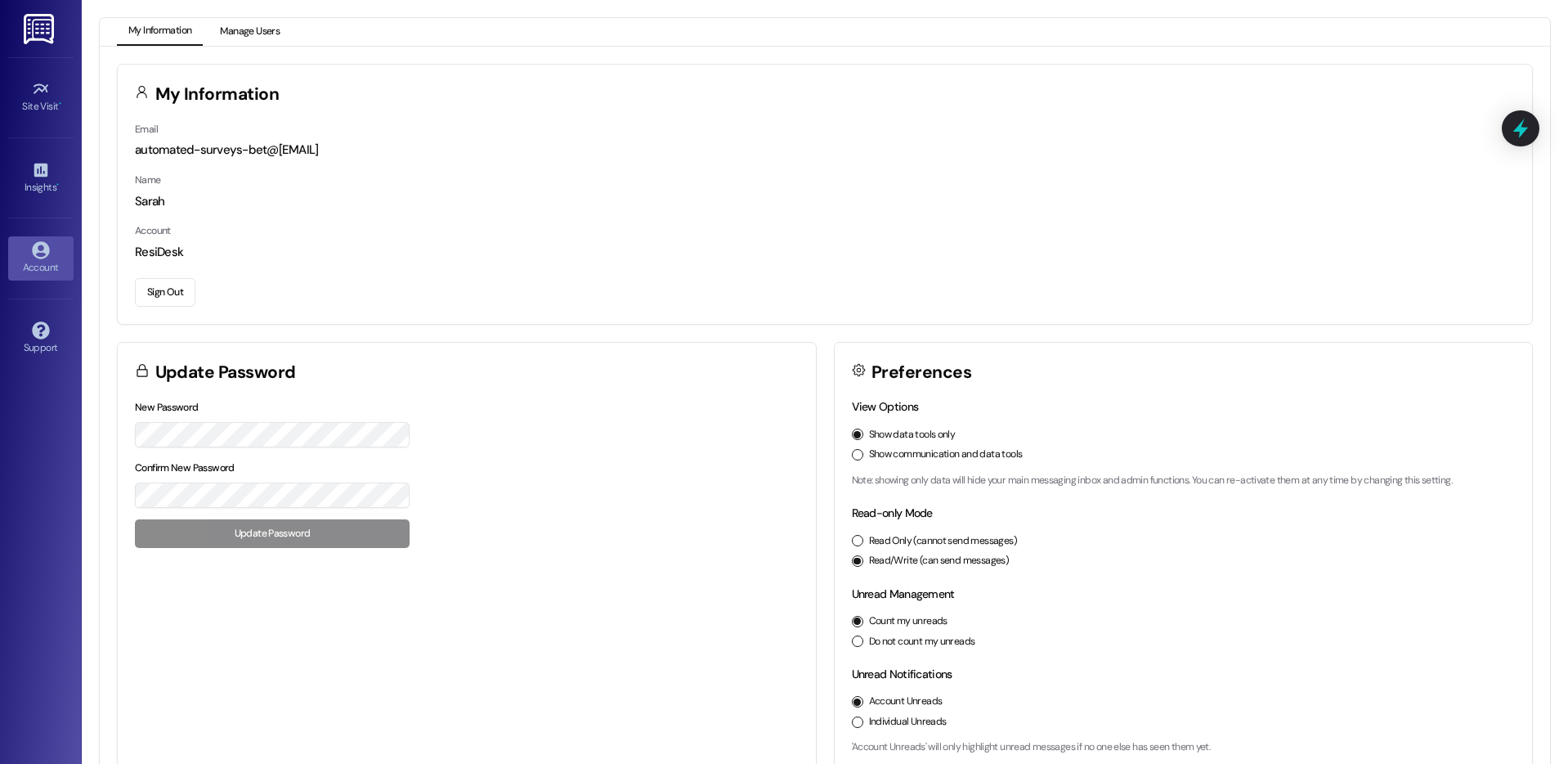 click on "Manage Users" at bounding box center [249, 32] 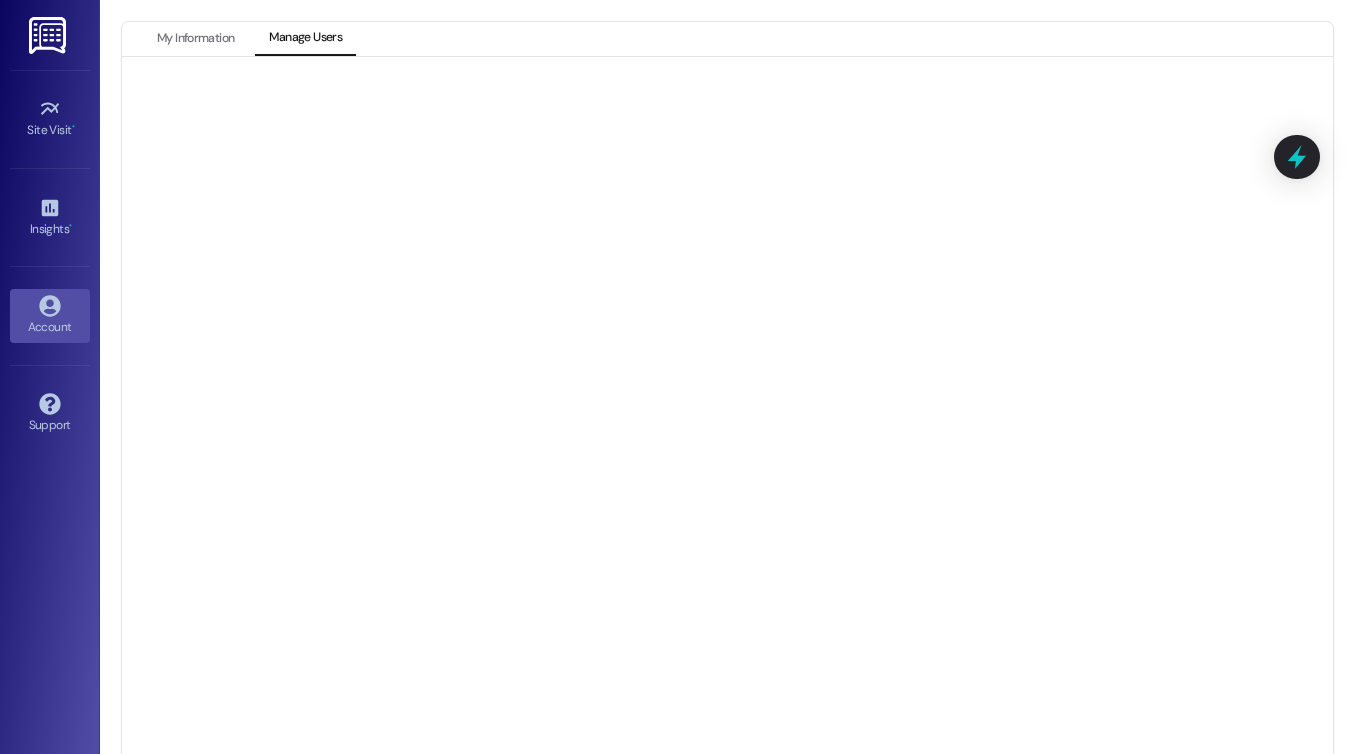 type 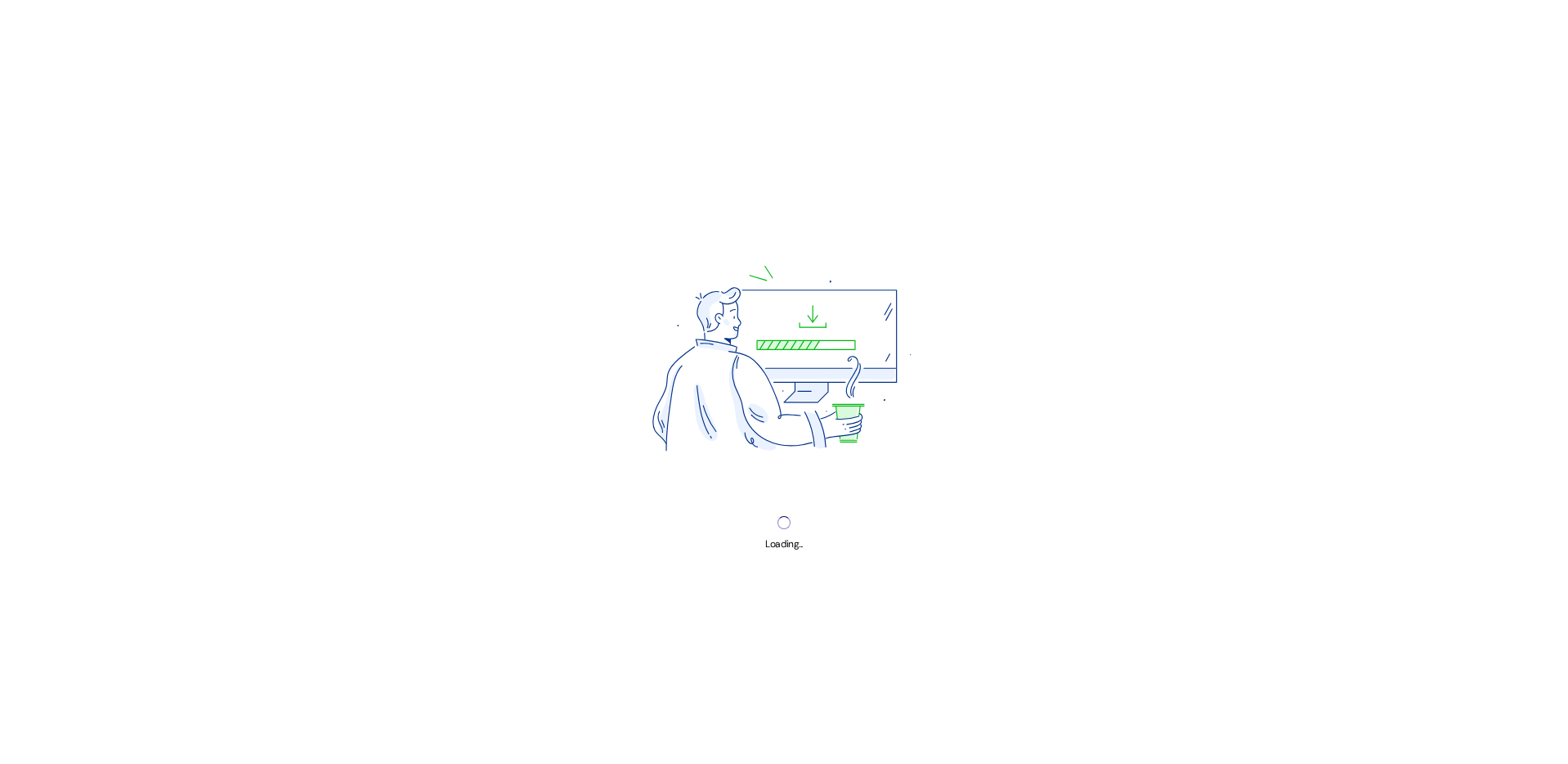 scroll, scrollTop: 0, scrollLeft: 0, axis: both 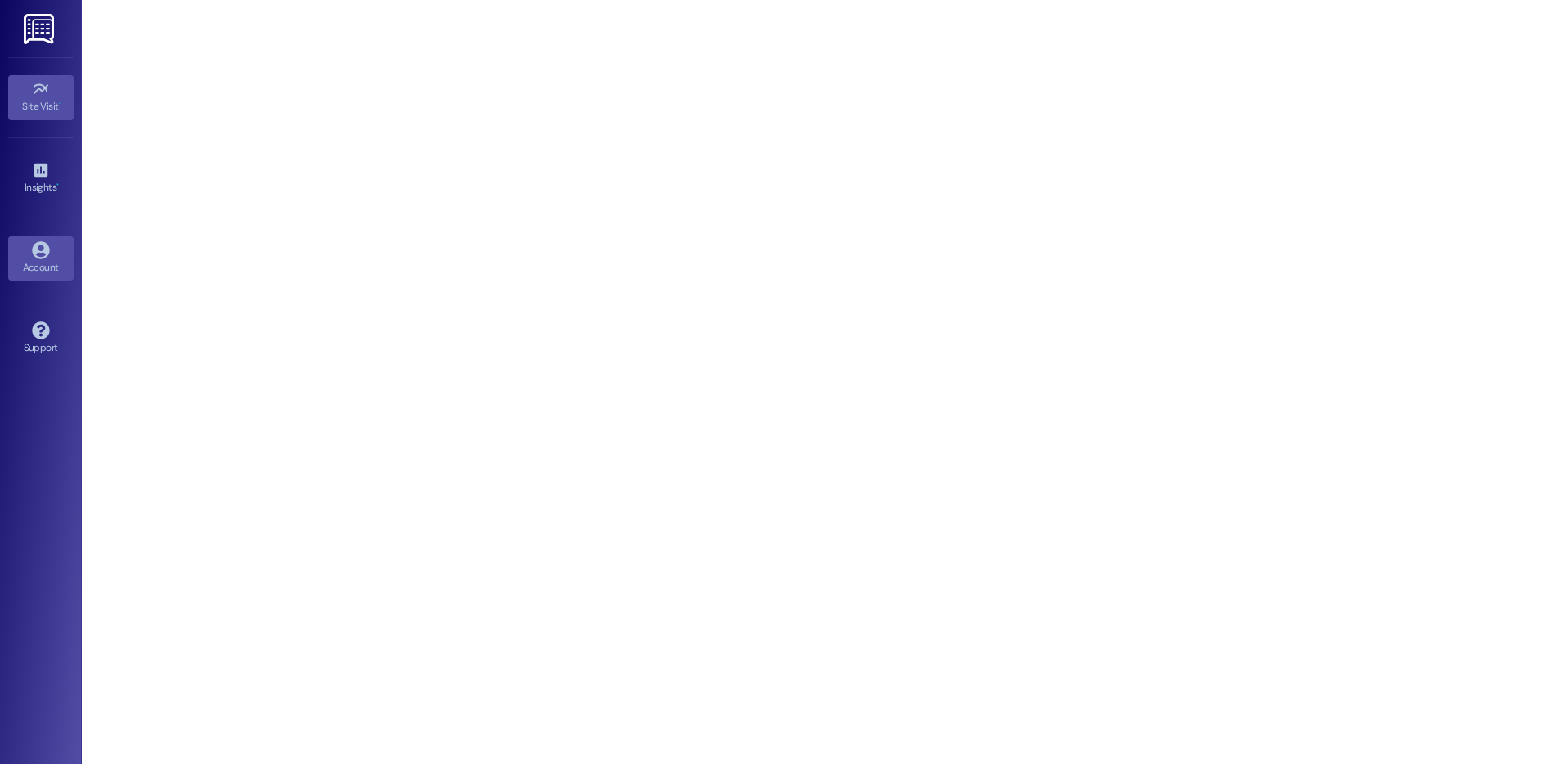 click on "Account" at bounding box center (41, 267) 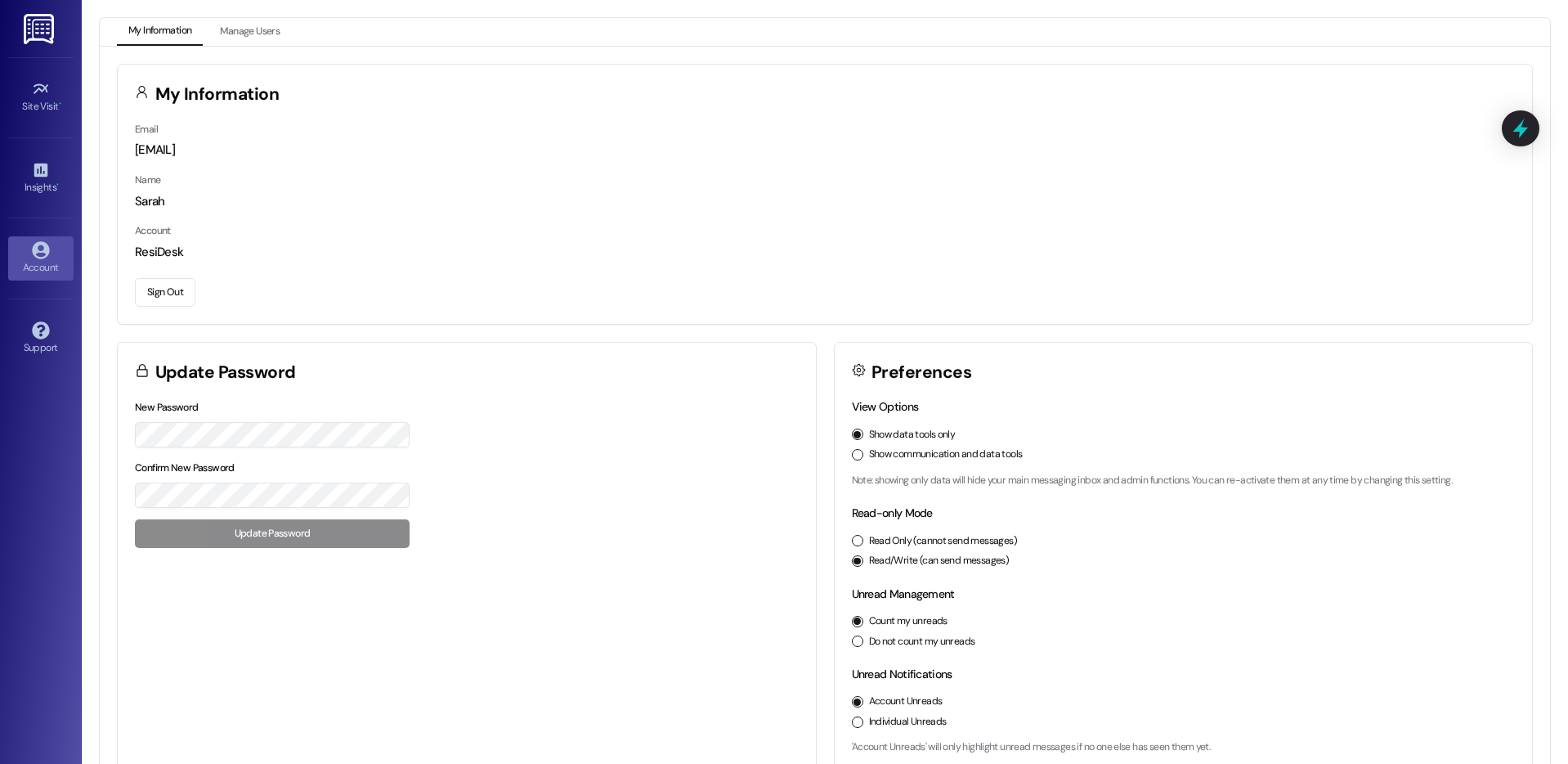 click on "Sign Out" at bounding box center (165, 292) 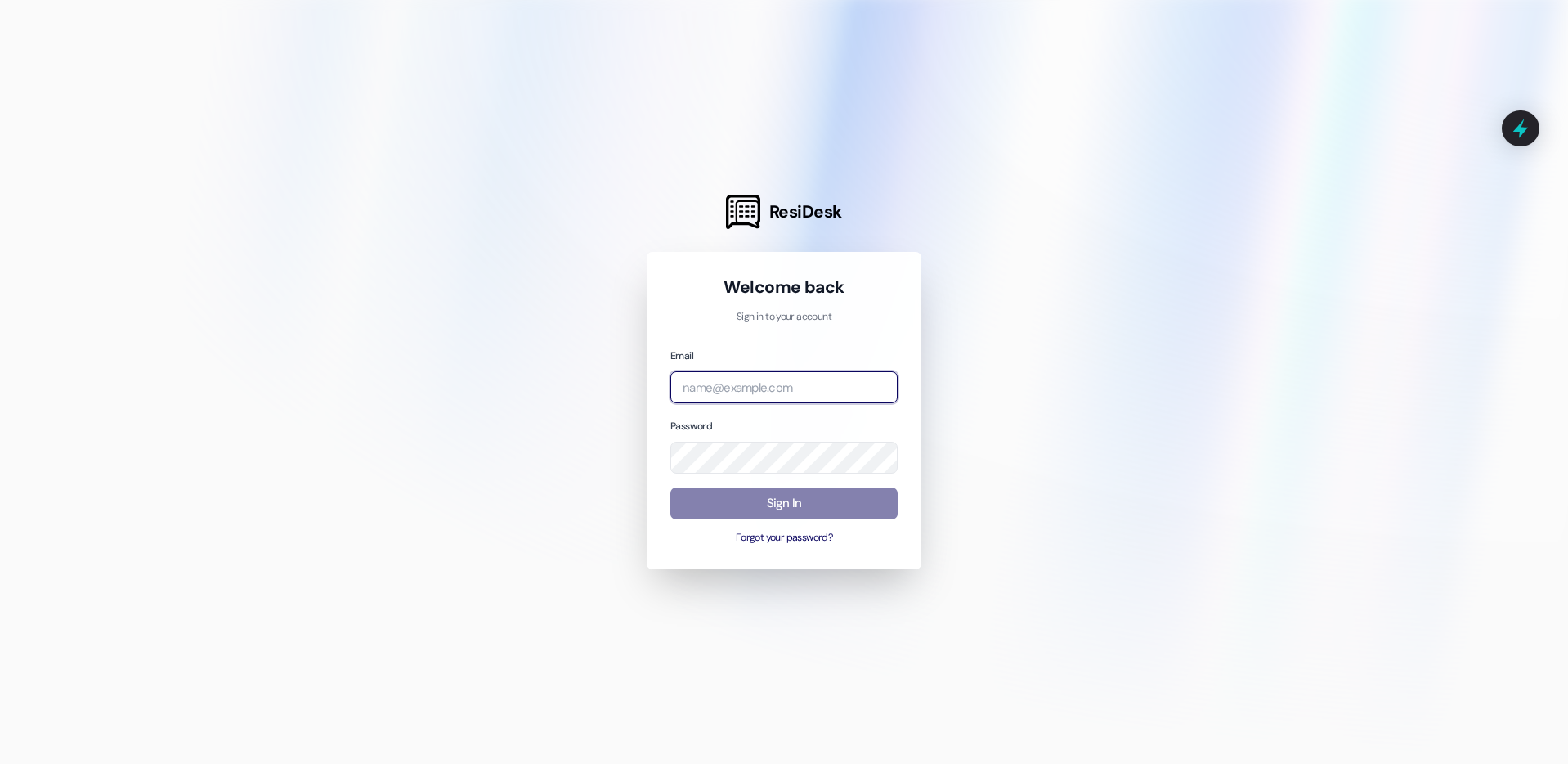 click at bounding box center (784, 387) 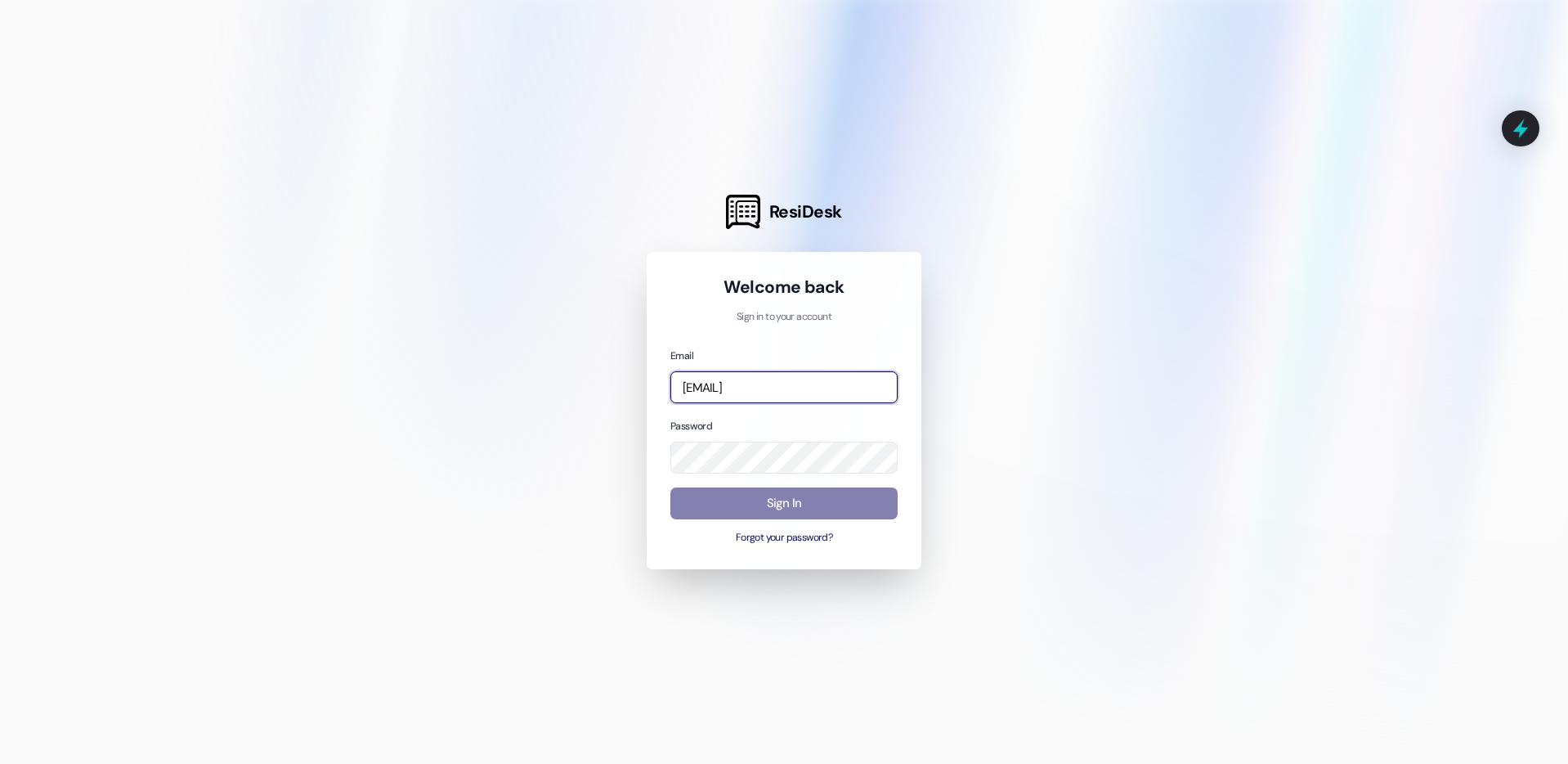 type on "[EMAIL]" 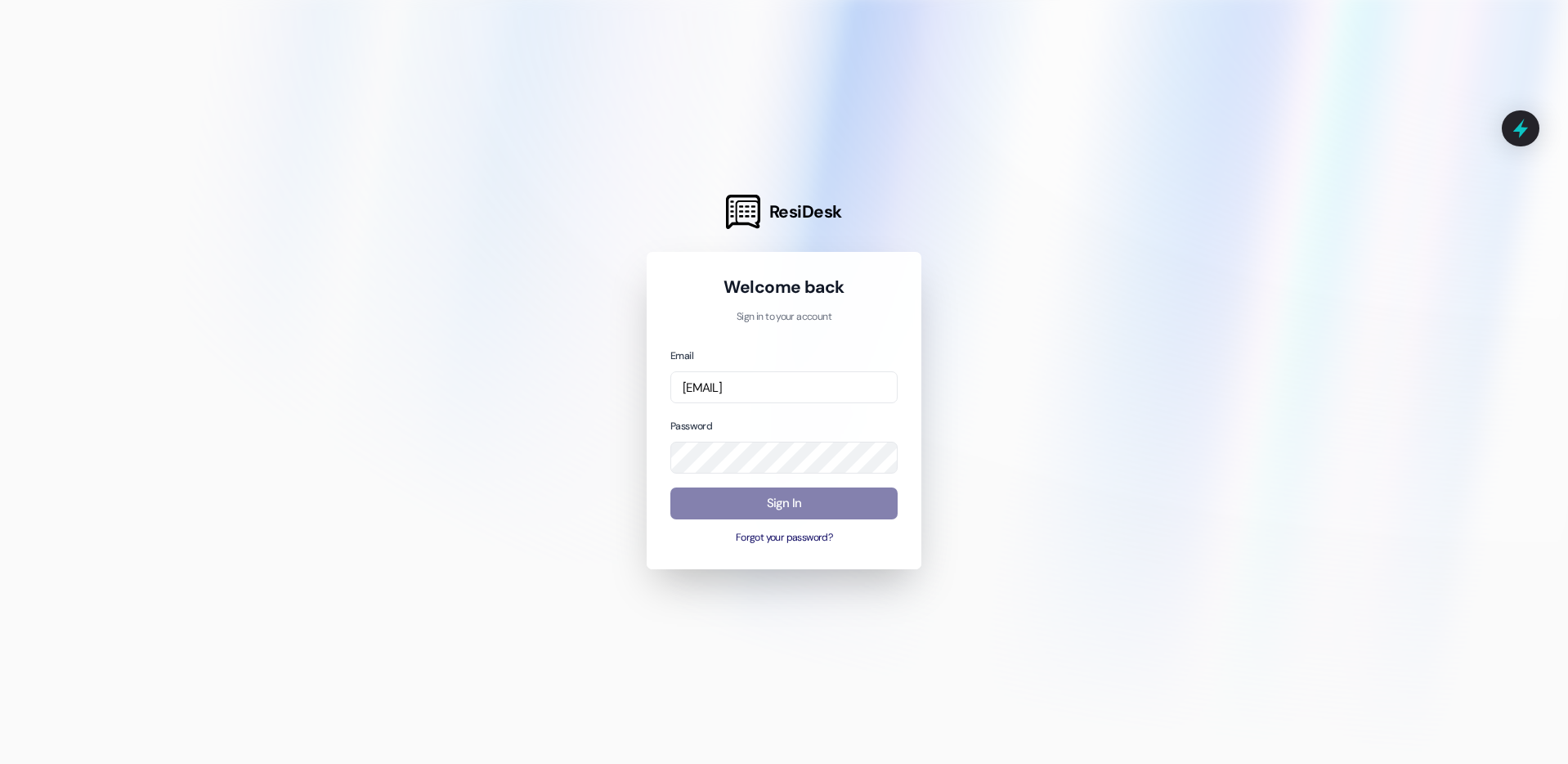 click at bounding box center [784, 382] 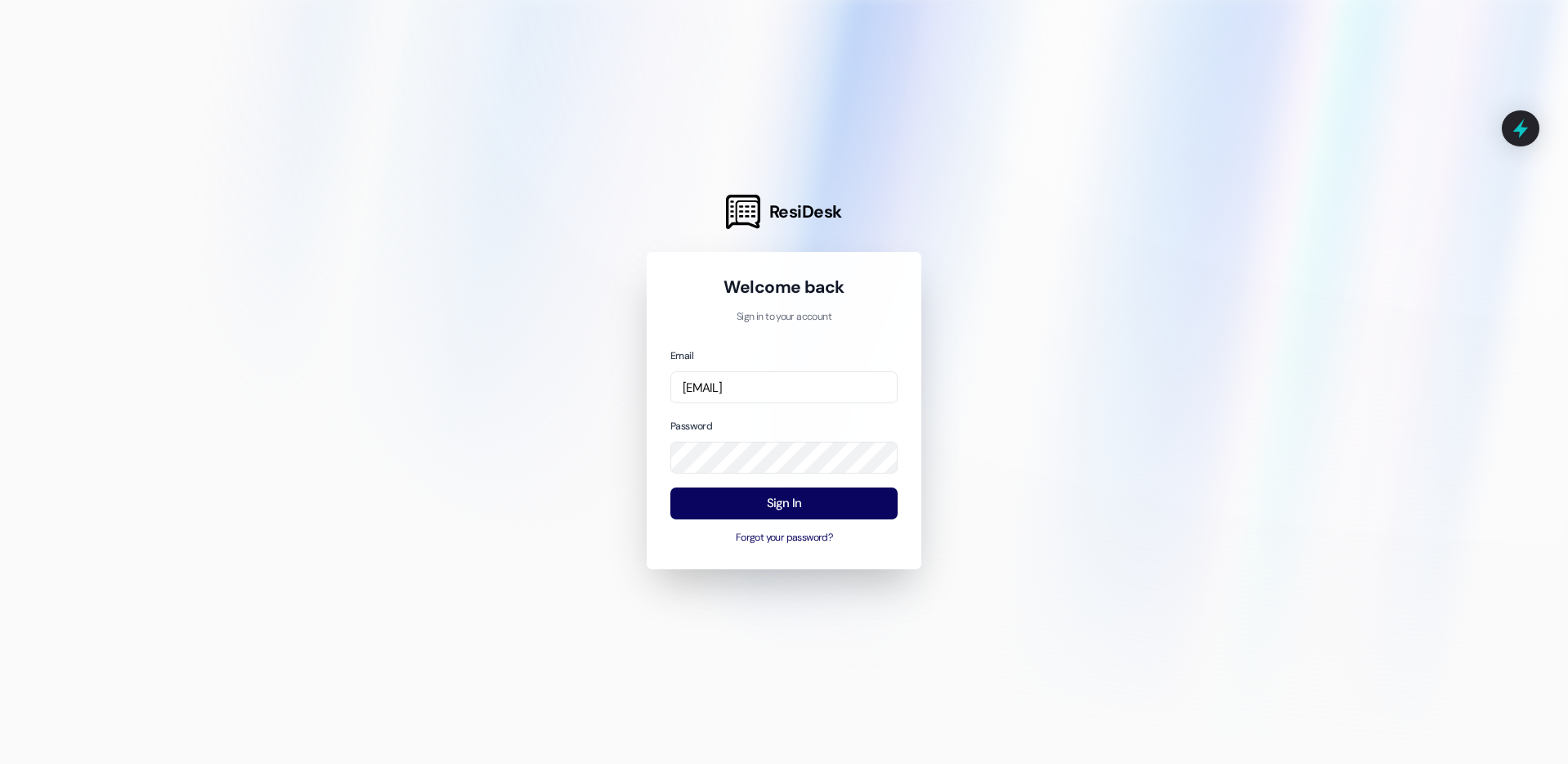 click on "Welcome back Sign in to your account Email [EMAIL] Password Sign In Forgot your password?" at bounding box center [784, 411] 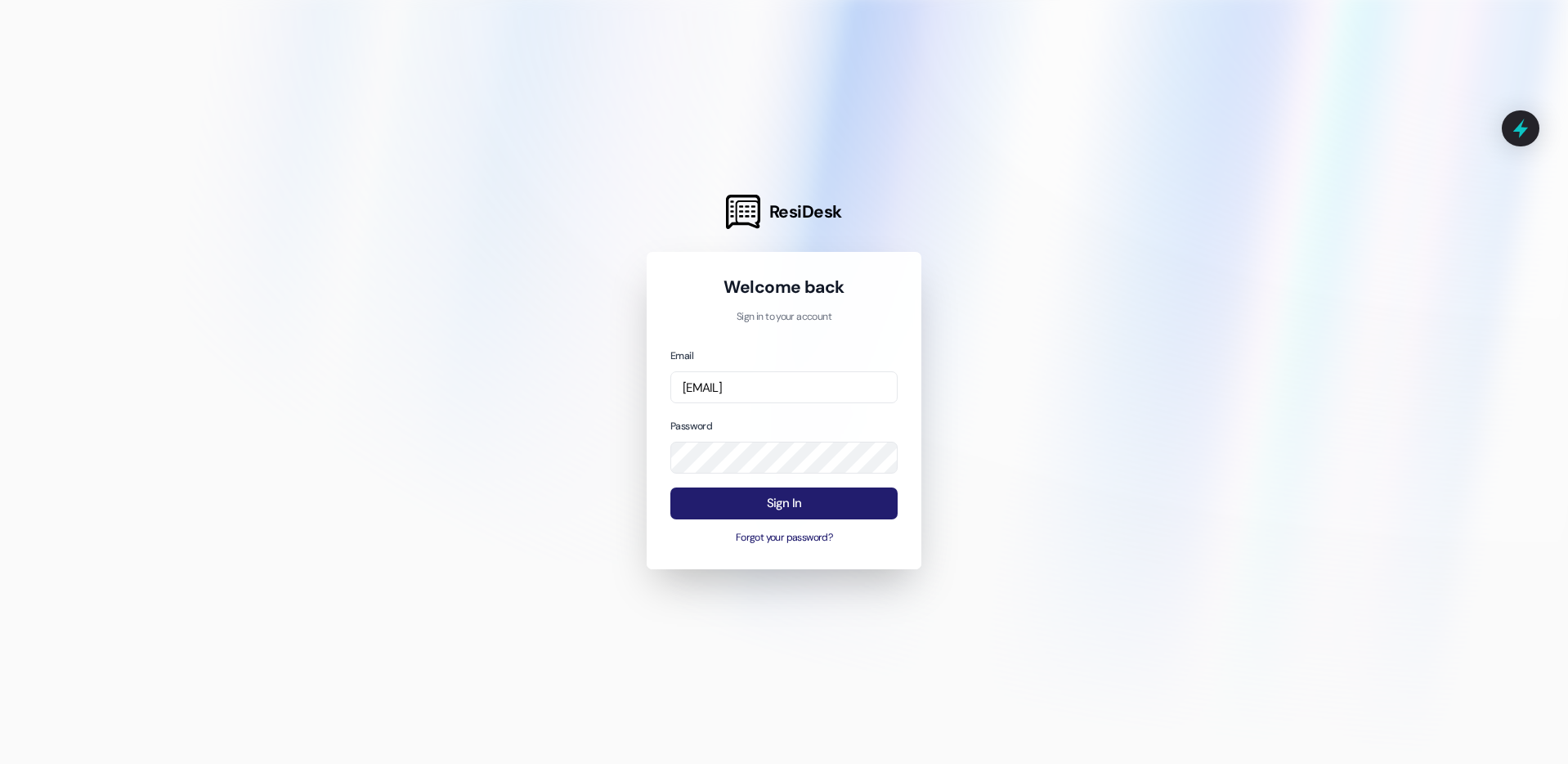 click on "Sign In" at bounding box center [784, 503] 